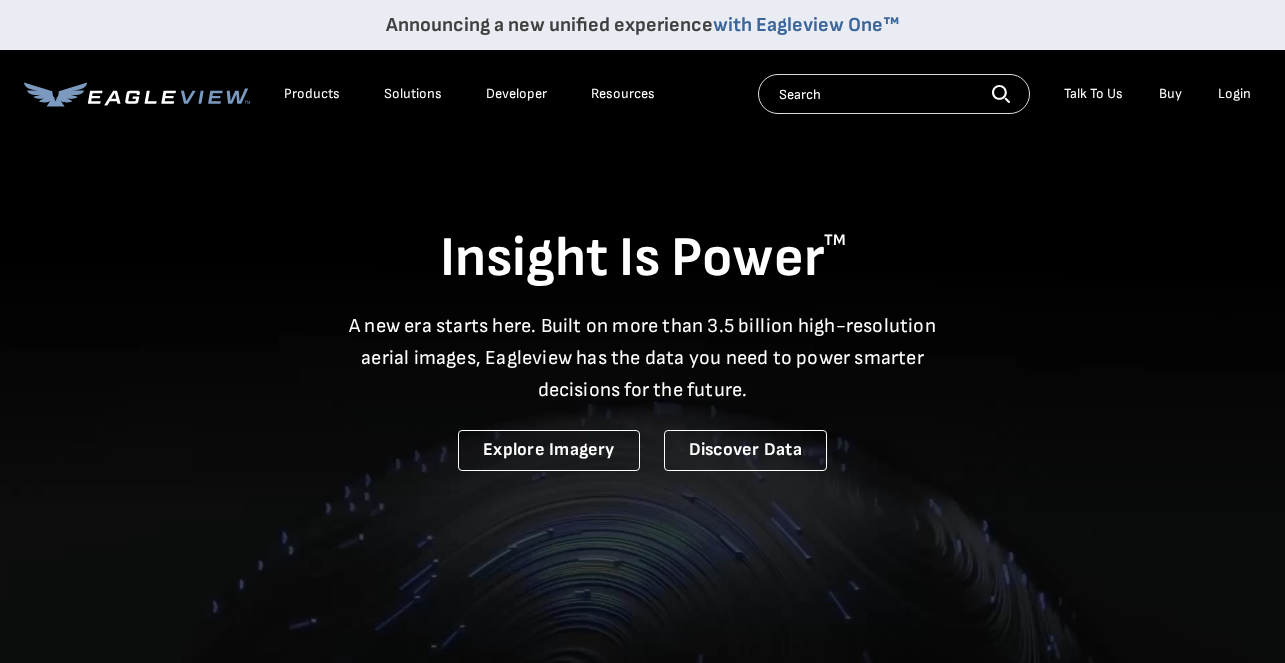 scroll, scrollTop: 0, scrollLeft: 0, axis: both 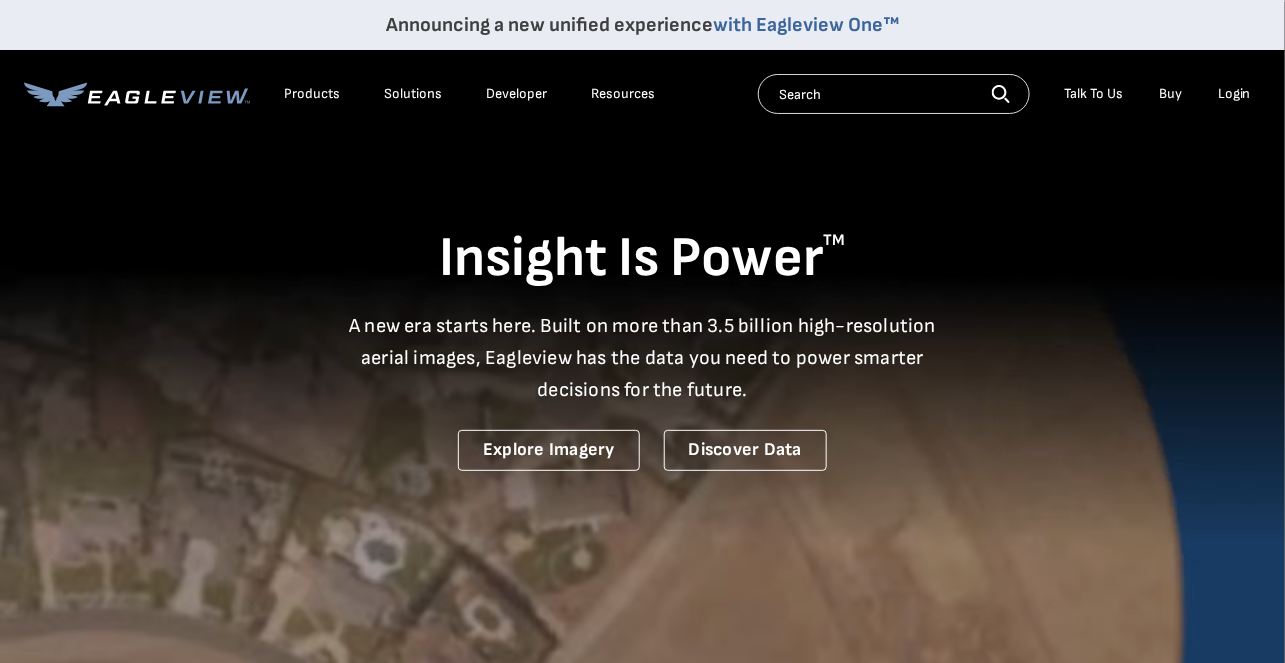 click on "Login" at bounding box center [1234, 94] 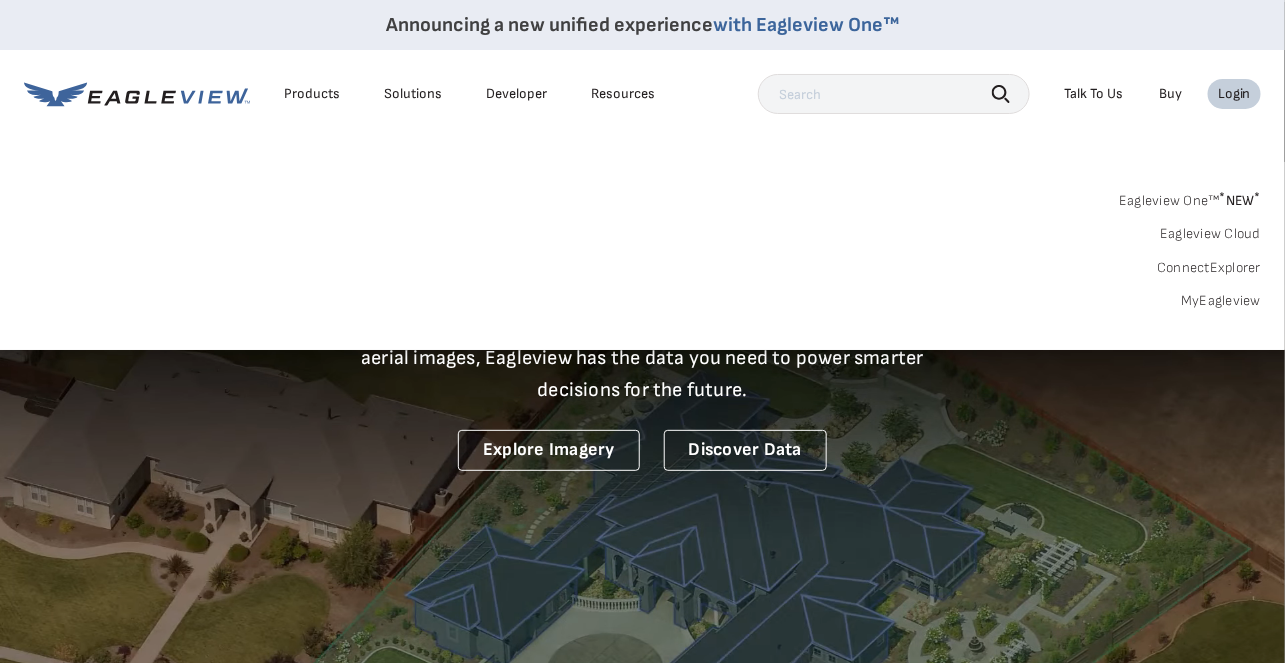 click on "MyEagleview" at bounding box center [1221, 301] 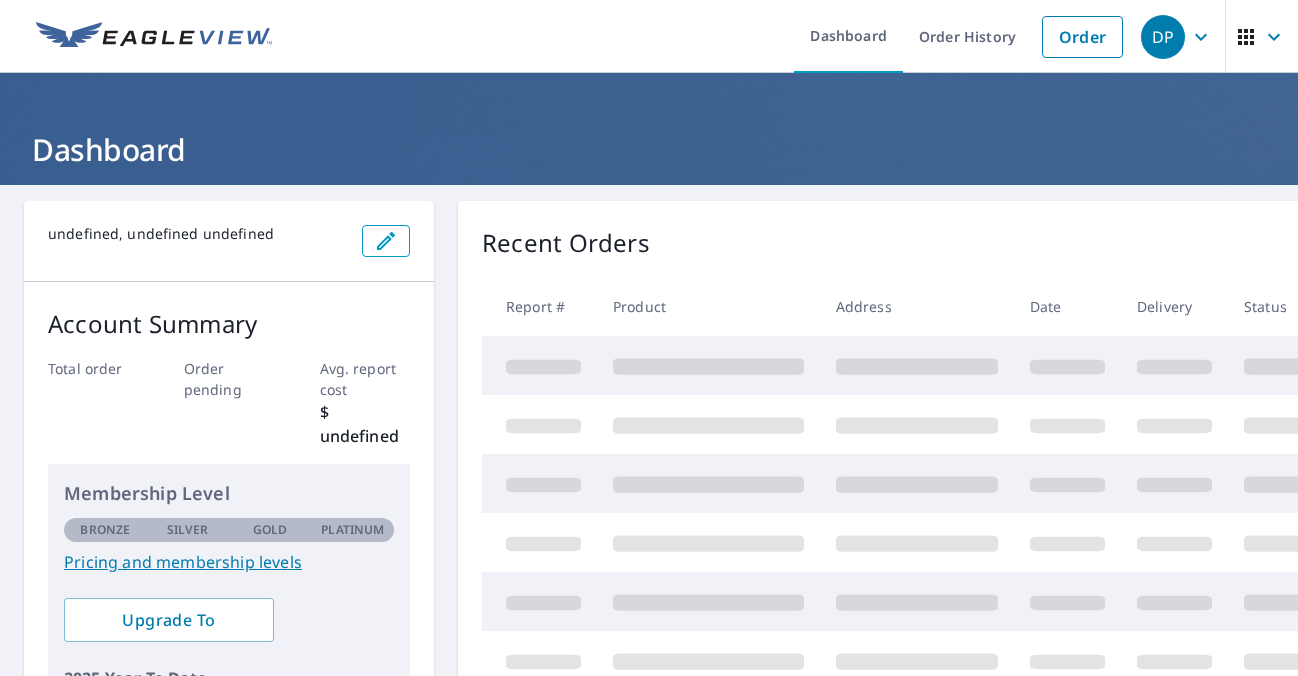scroll, scrollTop: 0, scrollLeft: 0, axis: both 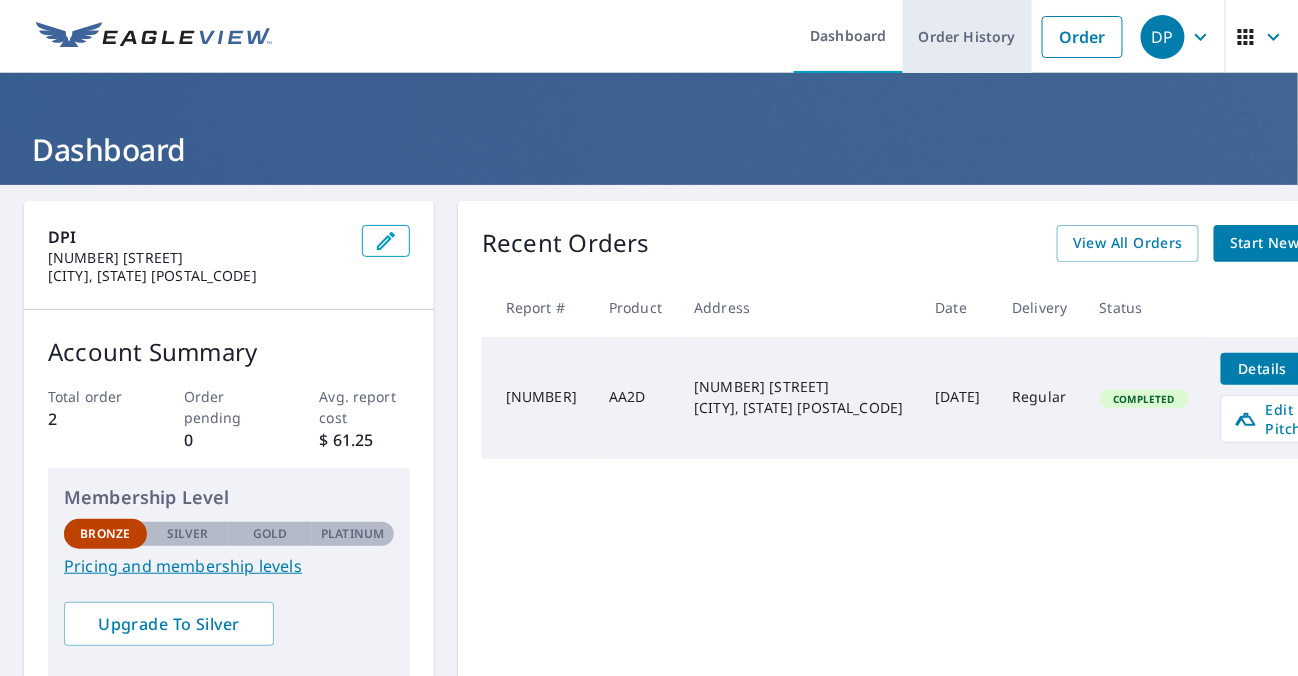 click on "Order History" at bounding box center (967, 36) 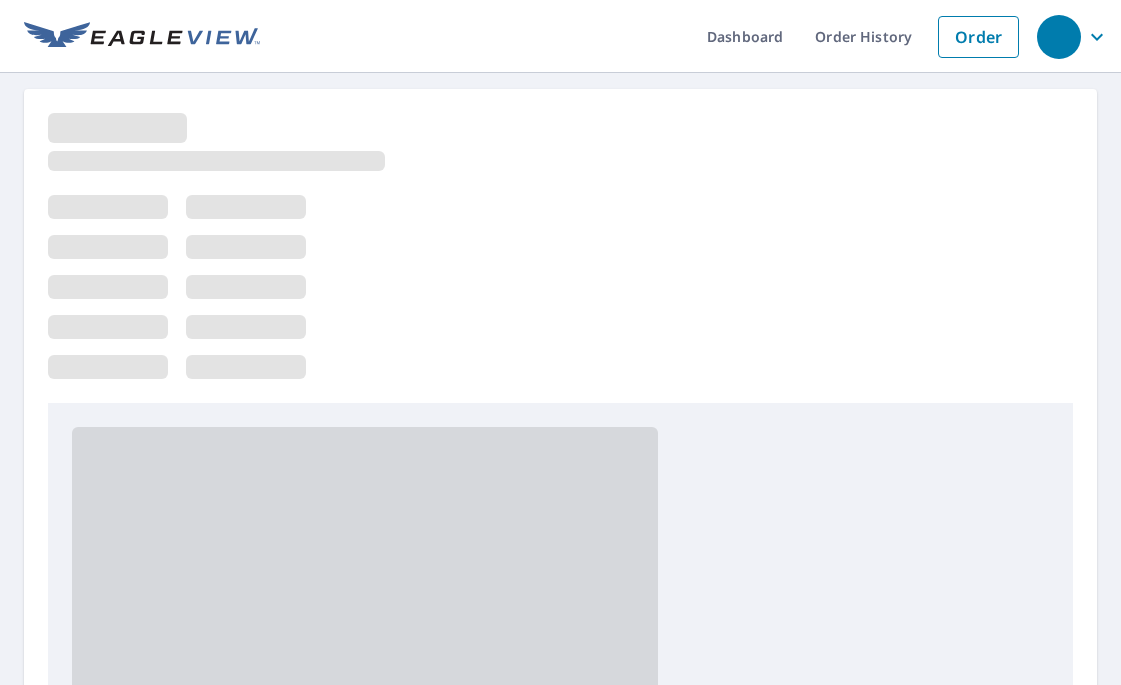 scroll, scrollTop: 0, scrollLeft: 0, axis: both 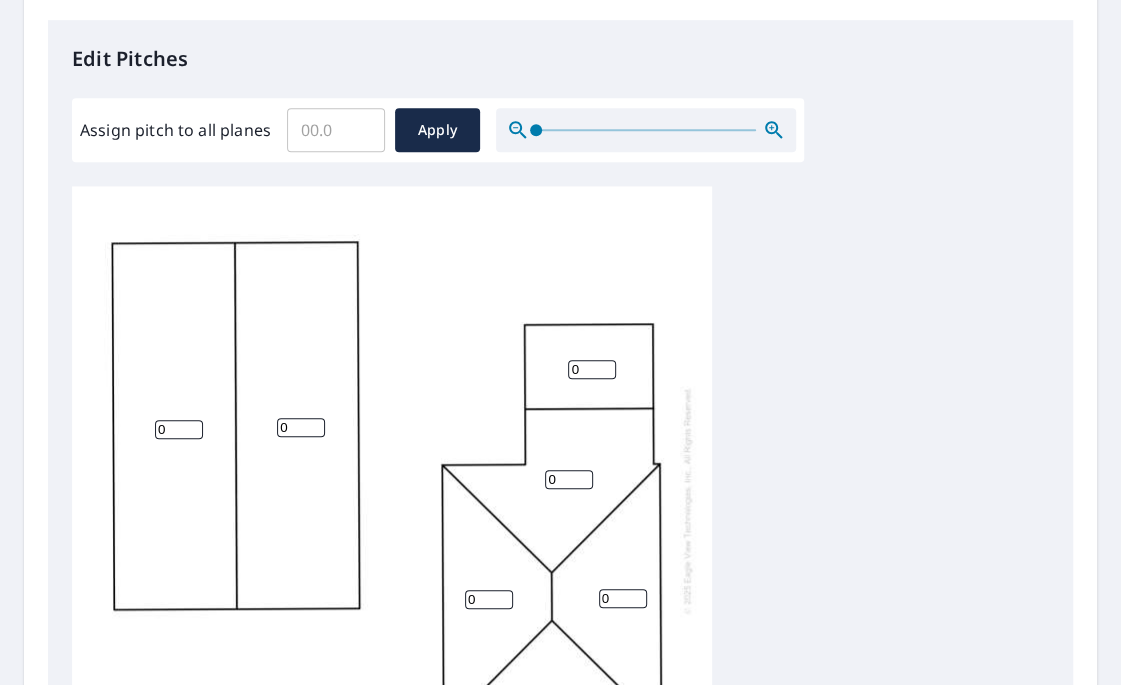 click on "0" at bounding box center (179, 429) 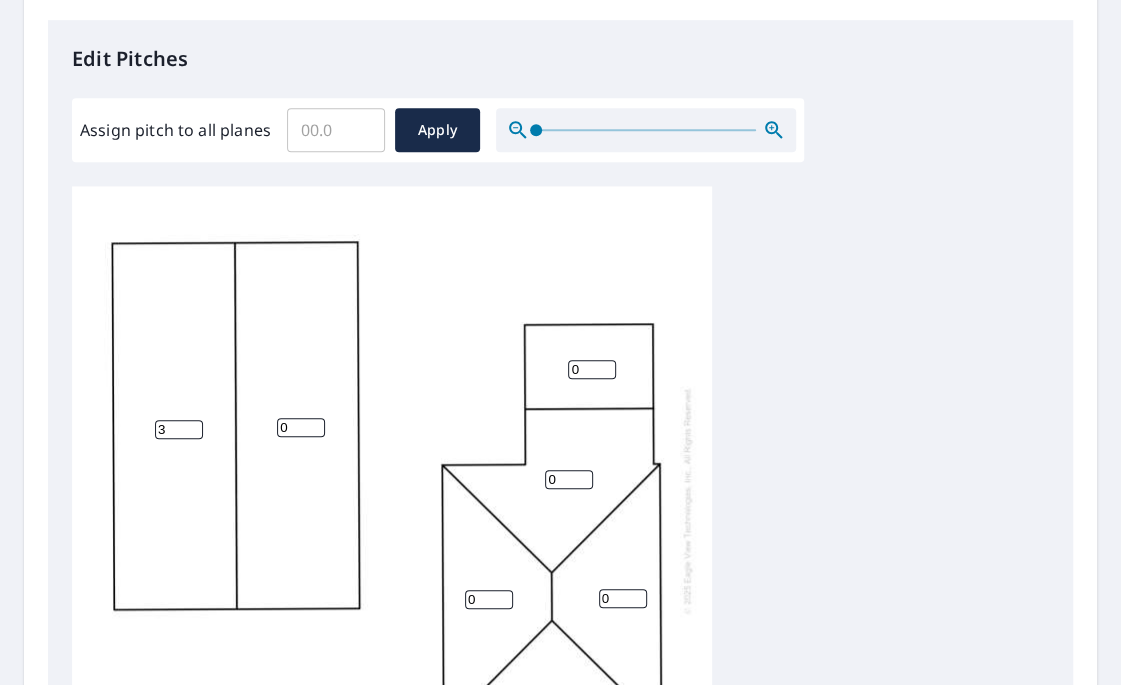 type on "3" 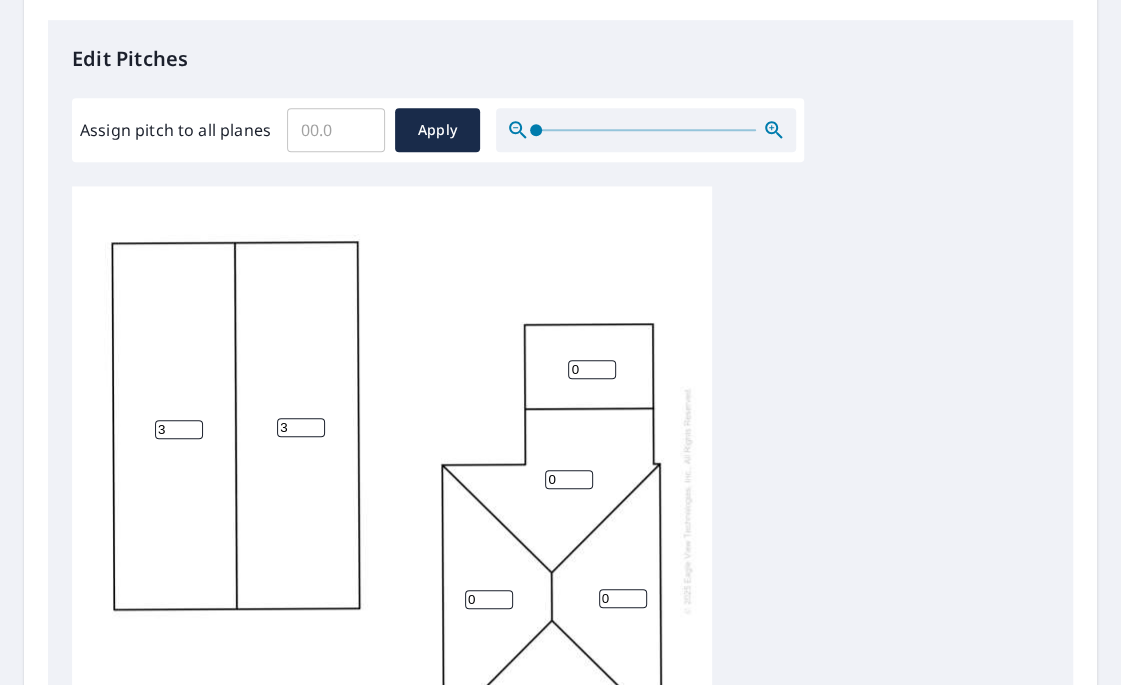 type on "3" 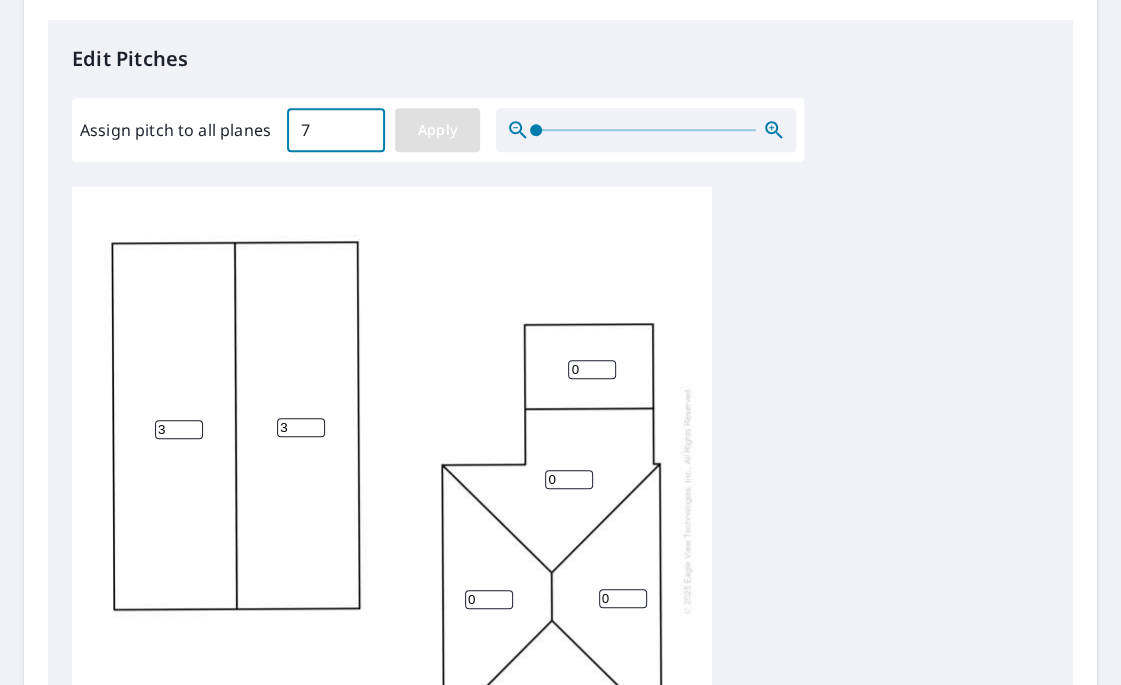 type on "7" 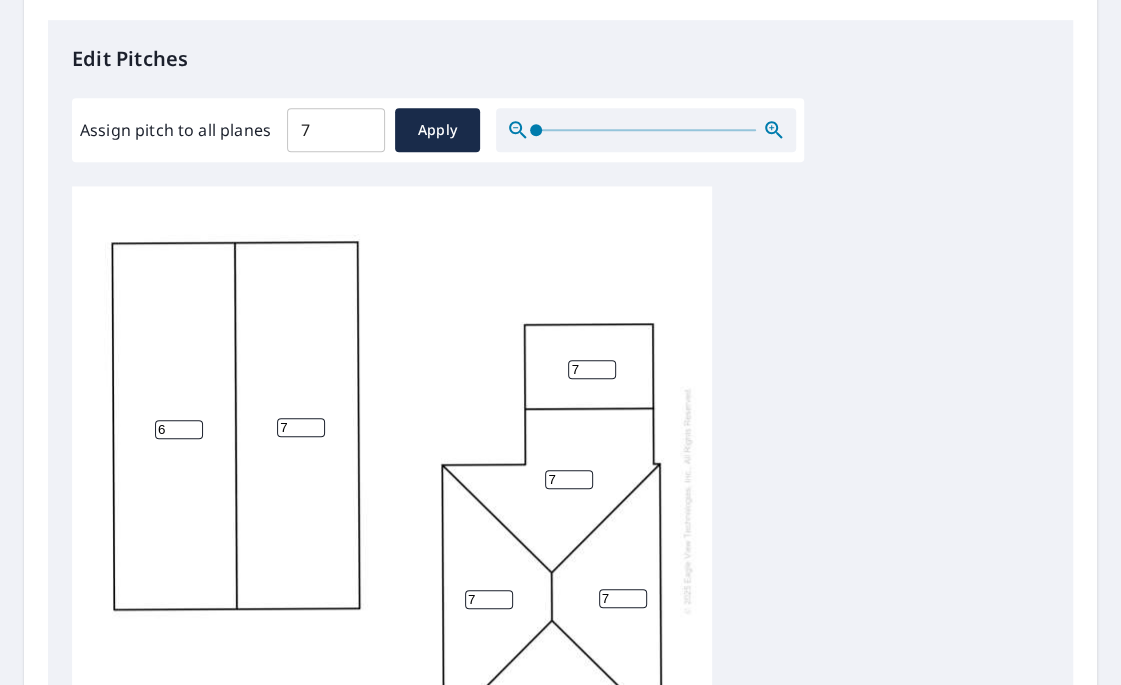 click on "6" at bounding box center [179, 429] 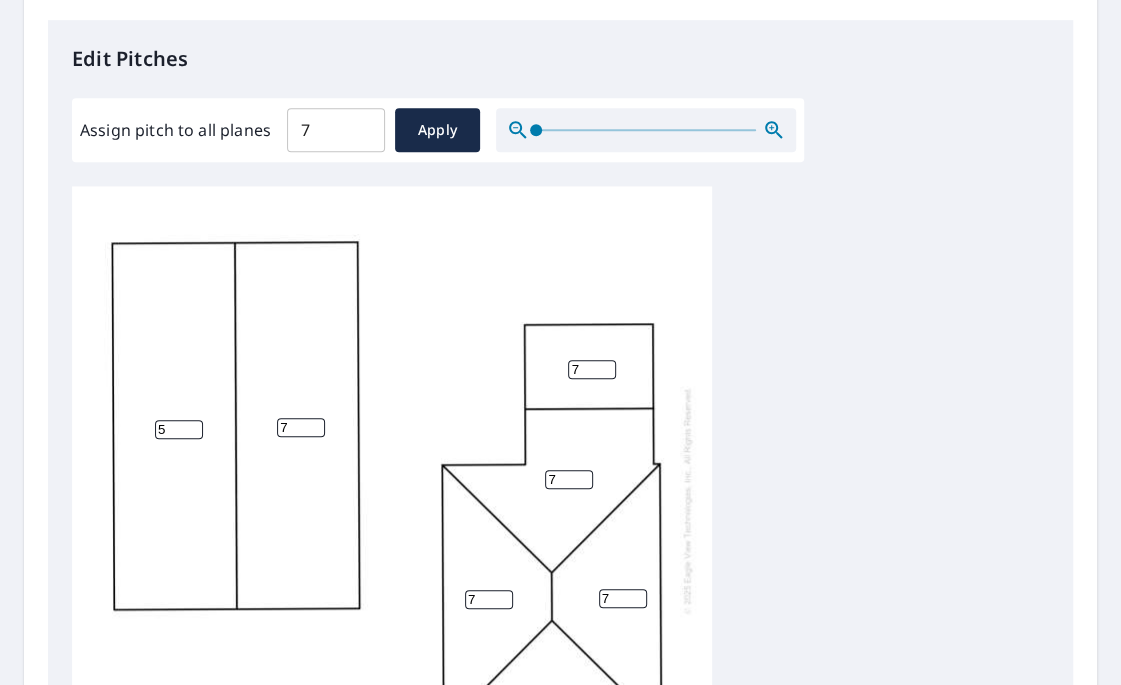 click on "5" at bounding box center [179, 429] 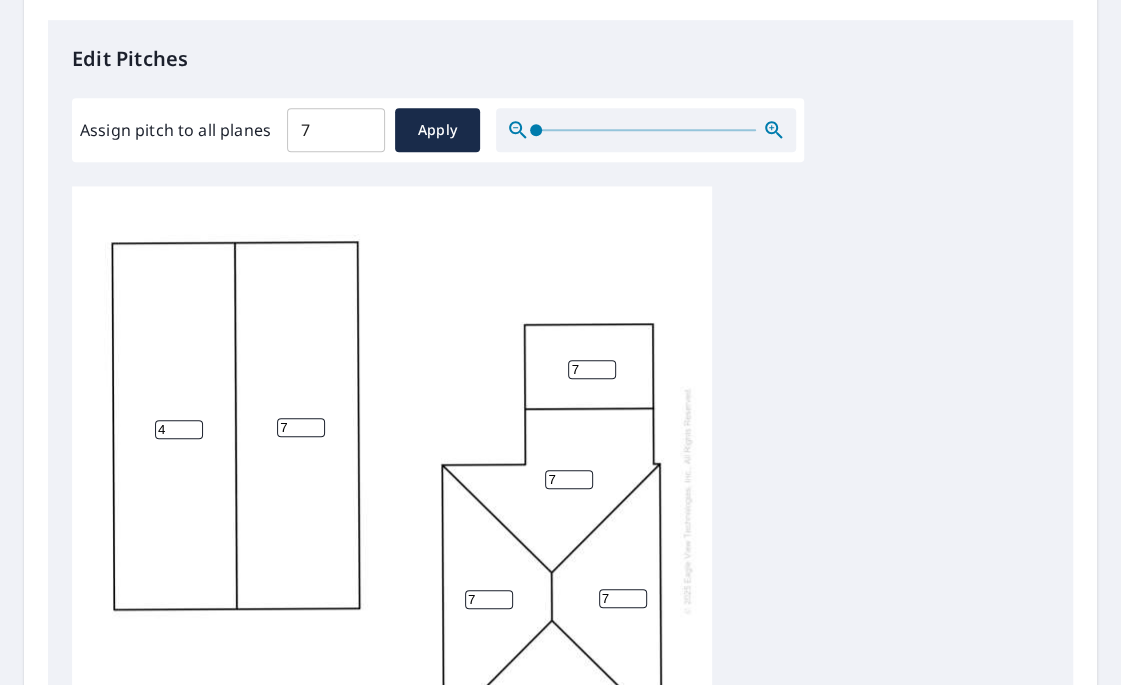 click on "4" at bounding box center [179, 429] 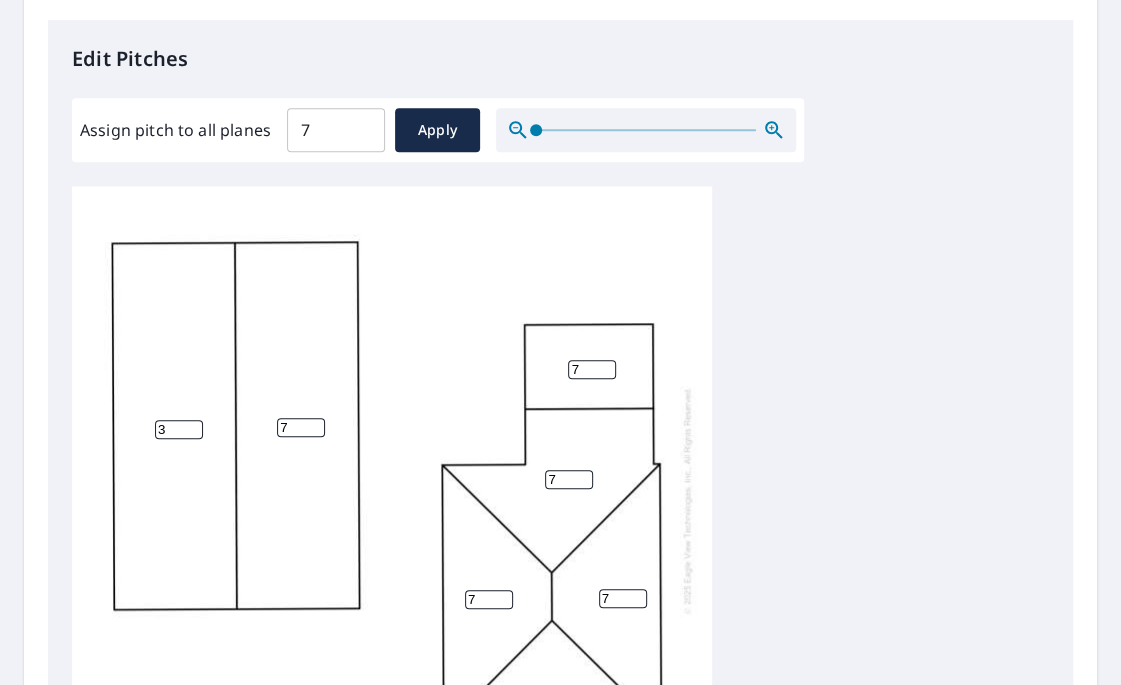 type on "3" 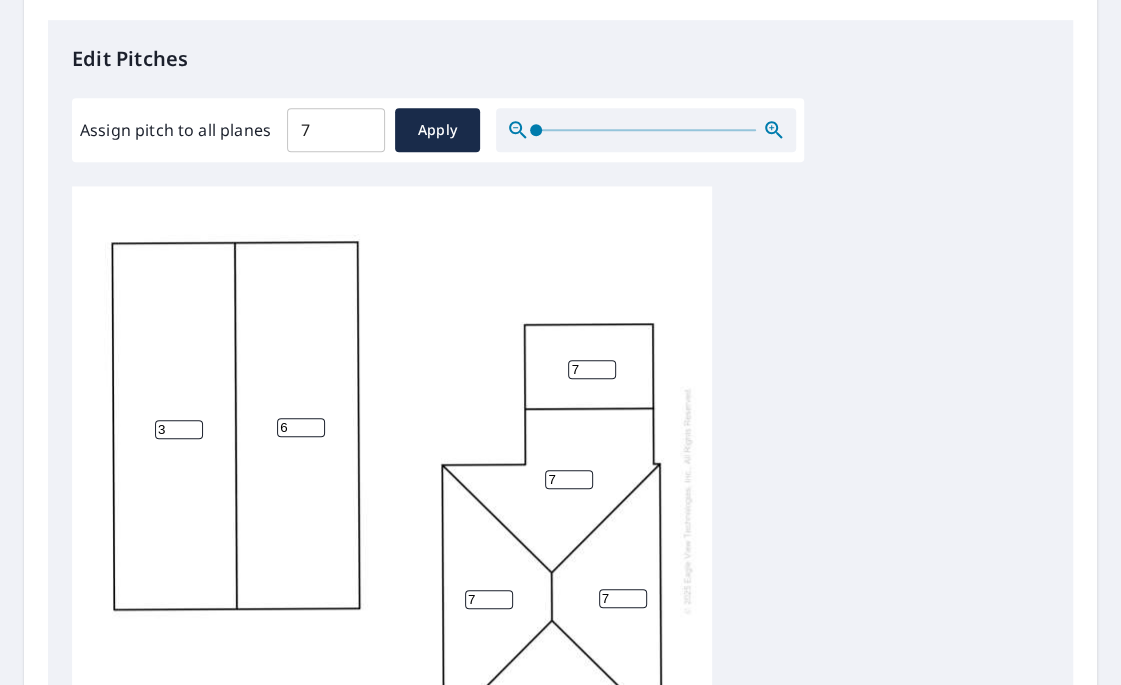 click on "6" at bounding box center [301, 427] 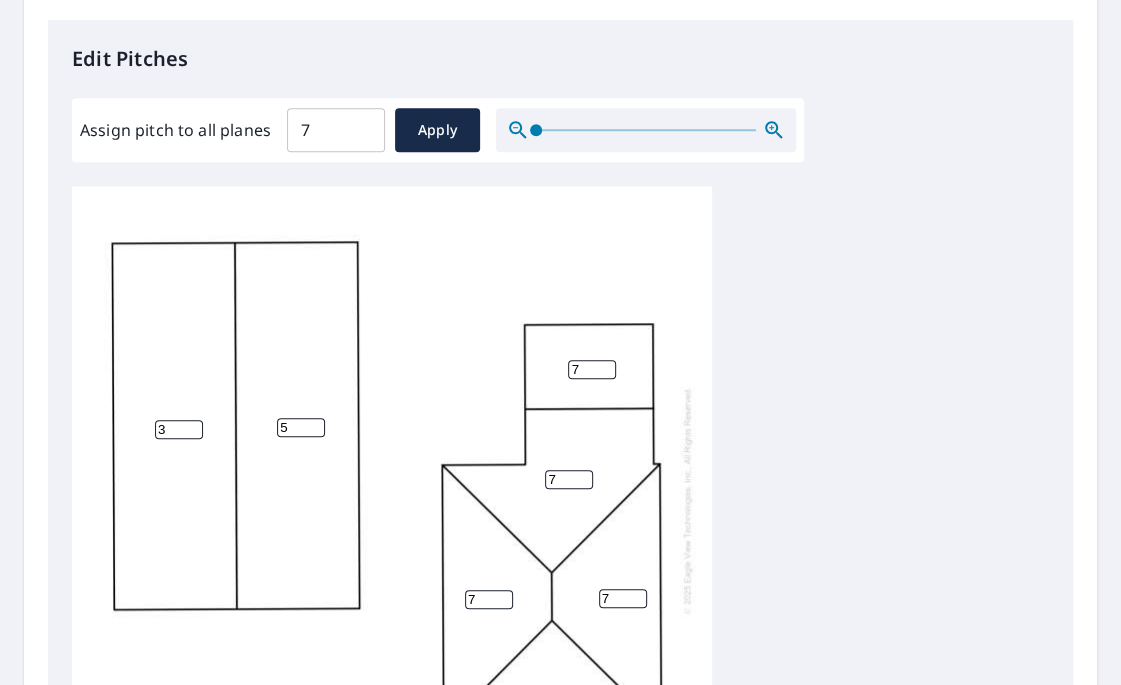 click on "5" at bounding box center [301, 427] 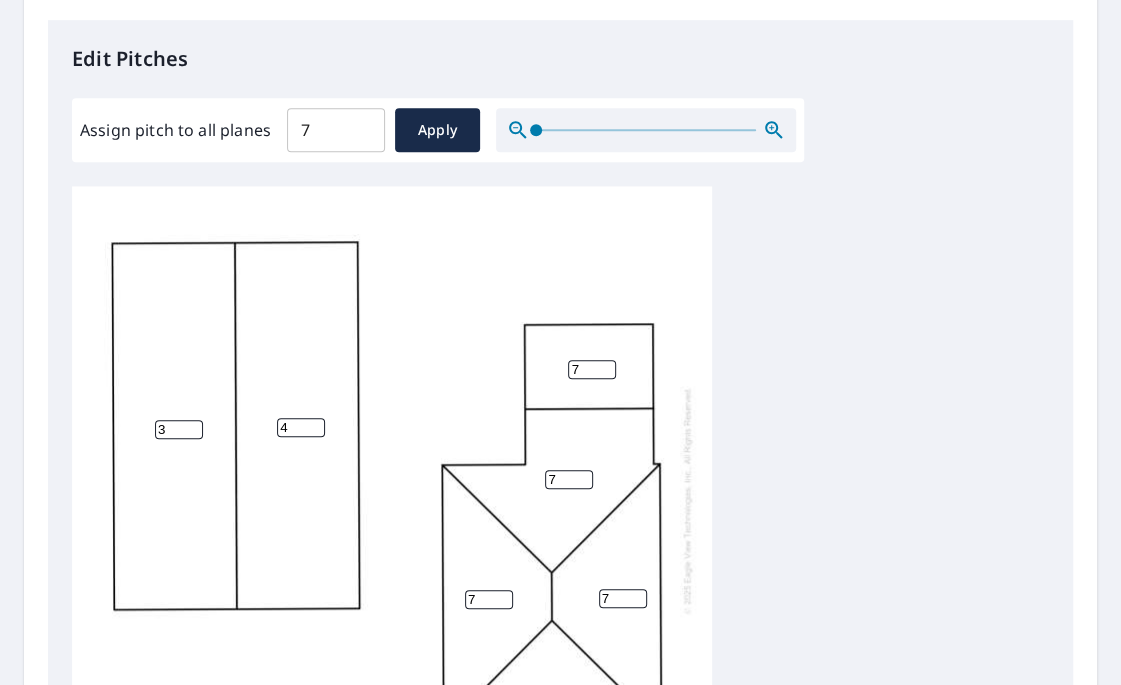 click on "4" at bounding box center [301, 427] 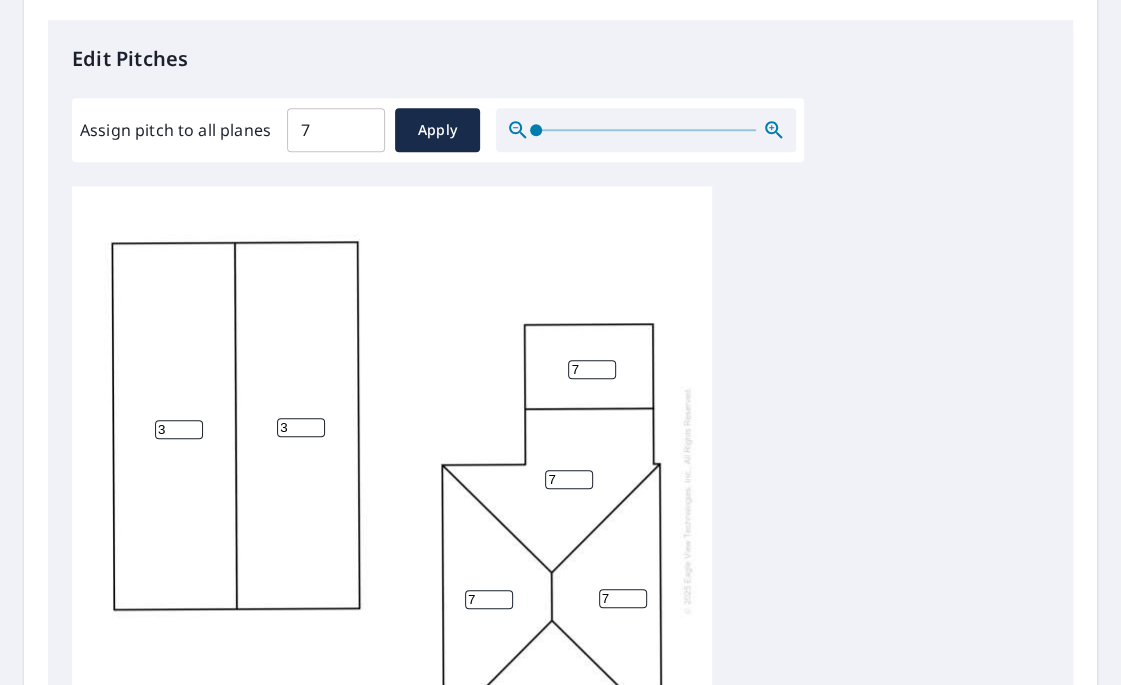 type on "3" 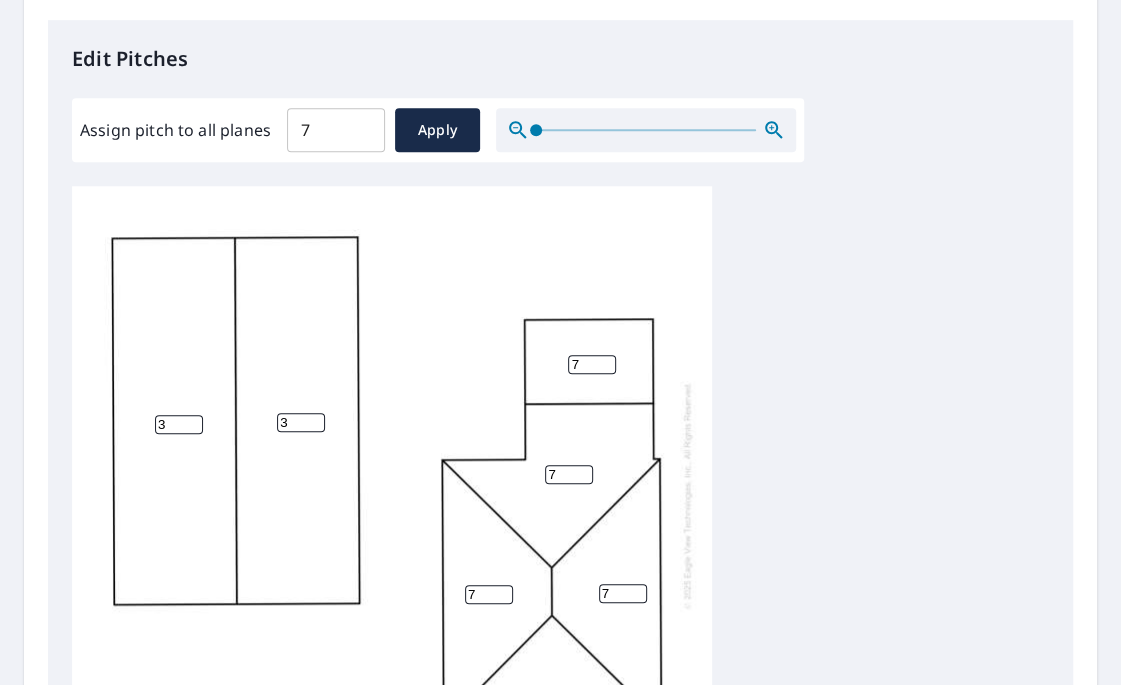 scroll, scrollTop: 17, scrollLeft: 0, axis: vertical 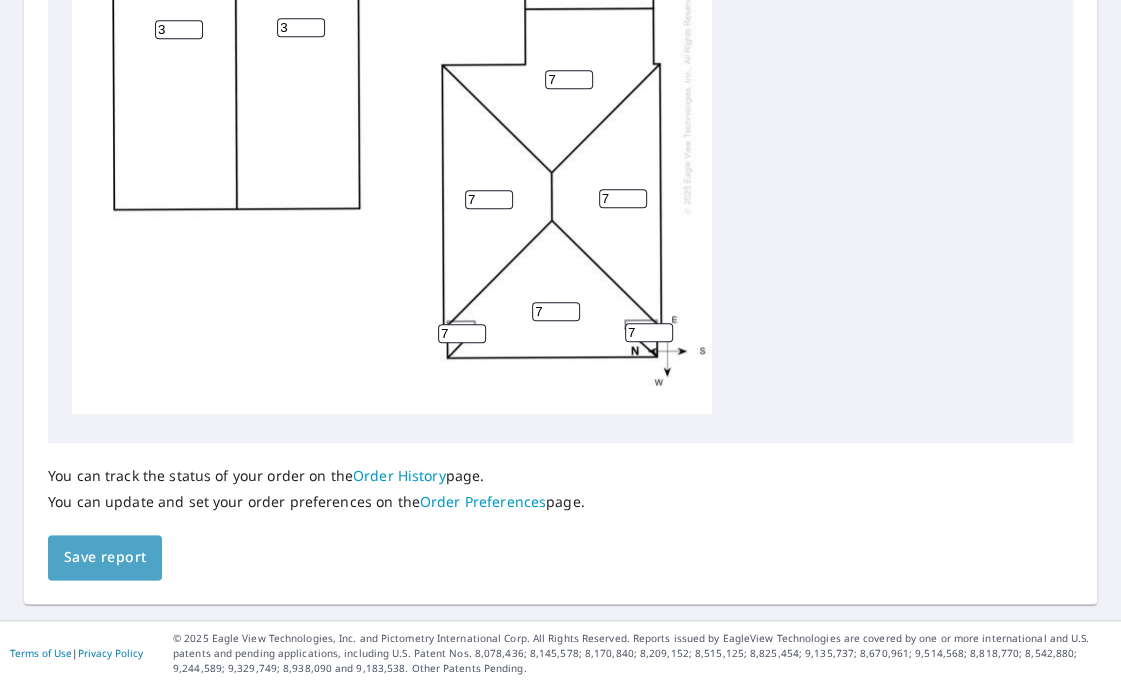 click on "Save report" at bounding box center [105, 557] 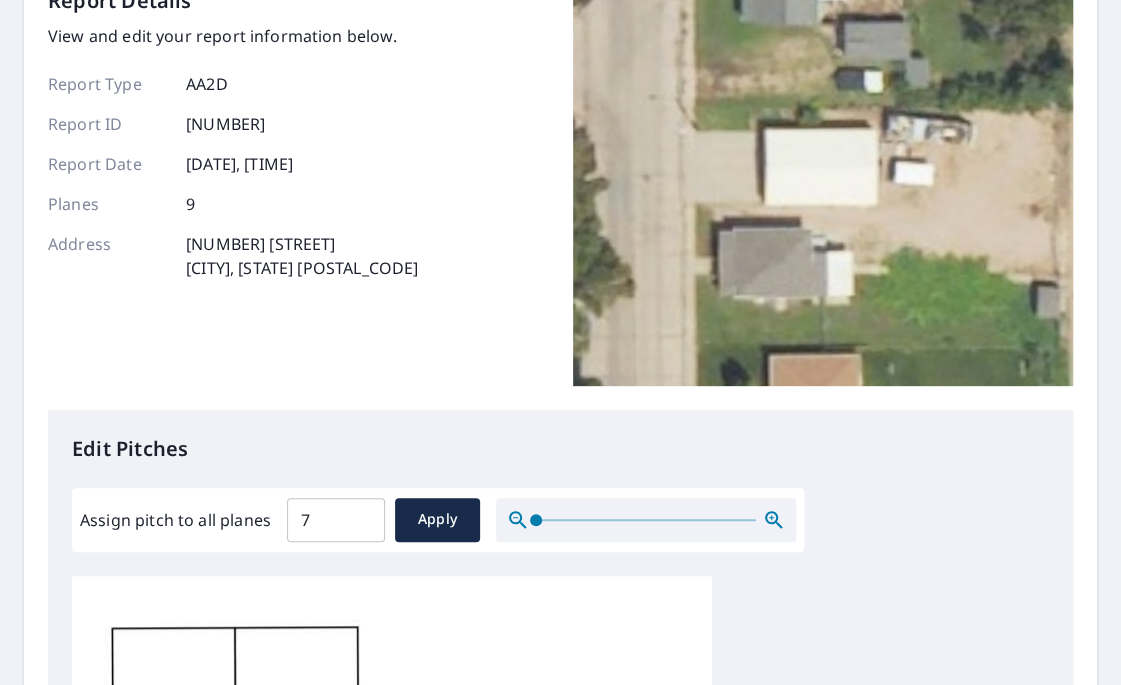 scroll, scrollTop: 0, scrollLeft: 0, axis: both 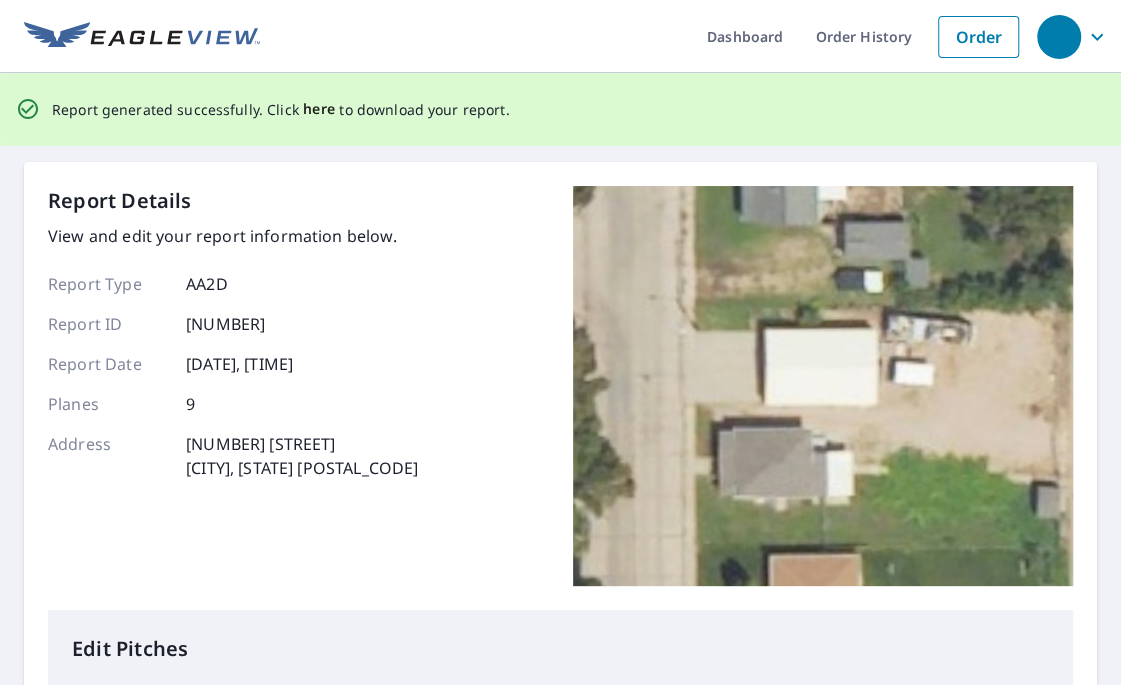 click on "here" at bounding box center (319, 109) 